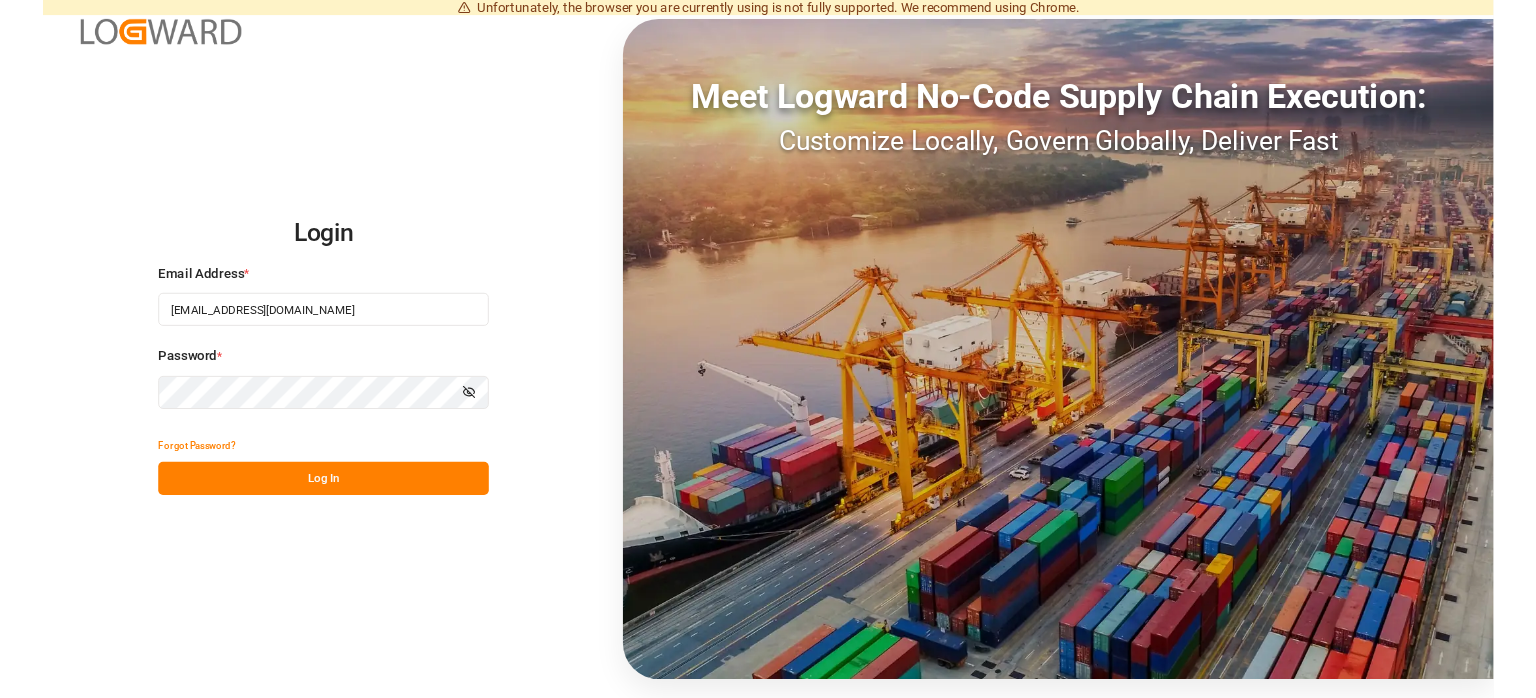 scroll, scrollTop: 0, scrollLeft: 0, axis: both 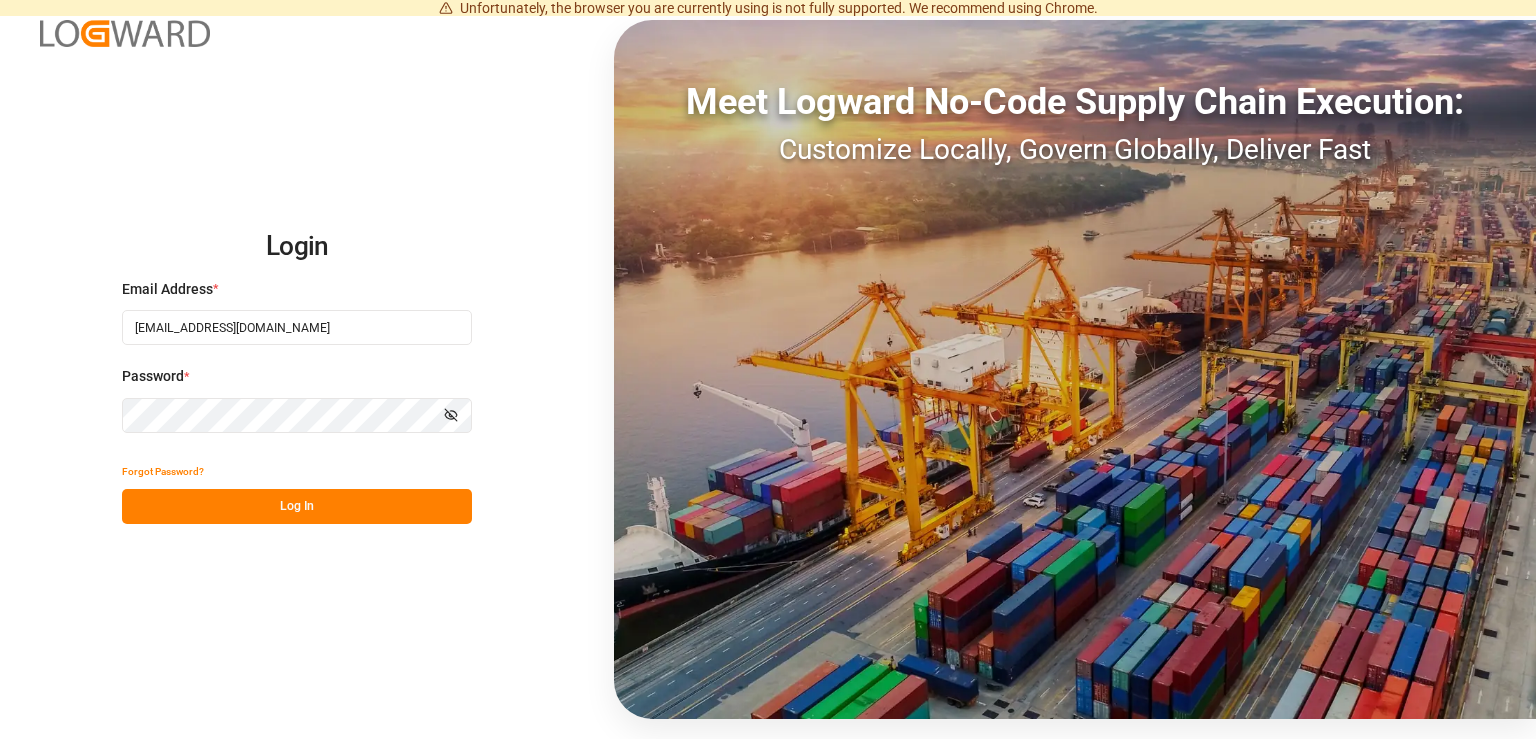 click on "Log In" at bounding box center [297, 506] 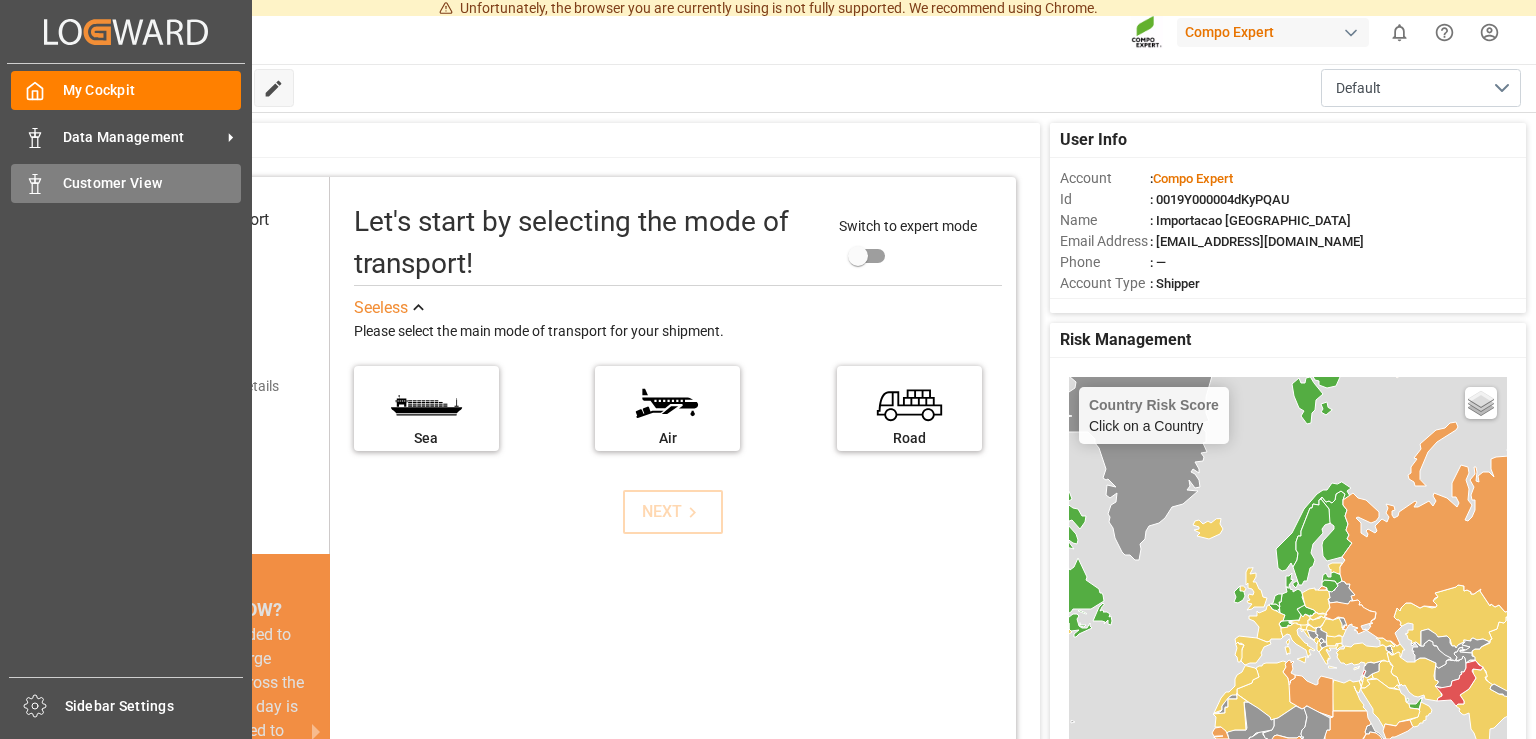 click on "Customer View Customer View" at bounding box center (126, 183) 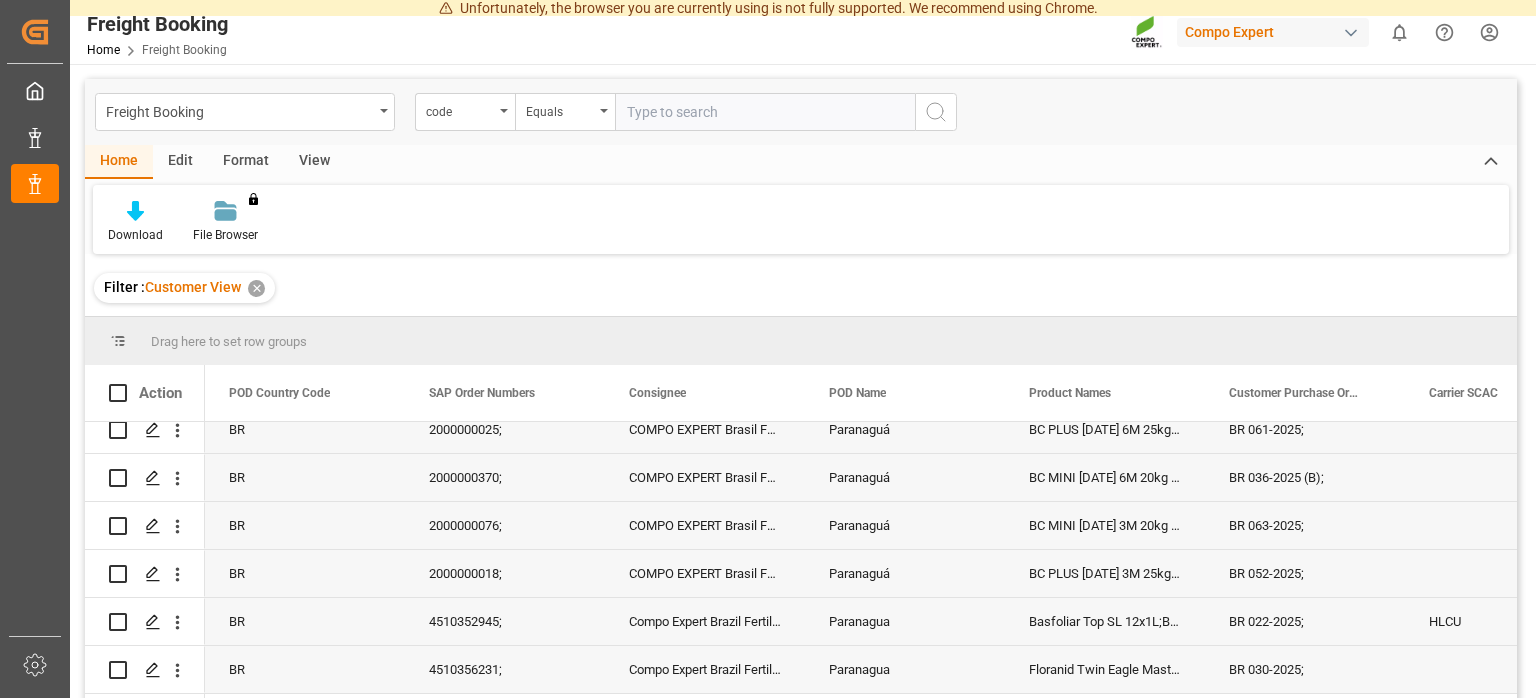 scroll, scrollTop: 801, scrollLeft: 0, axis: vertical 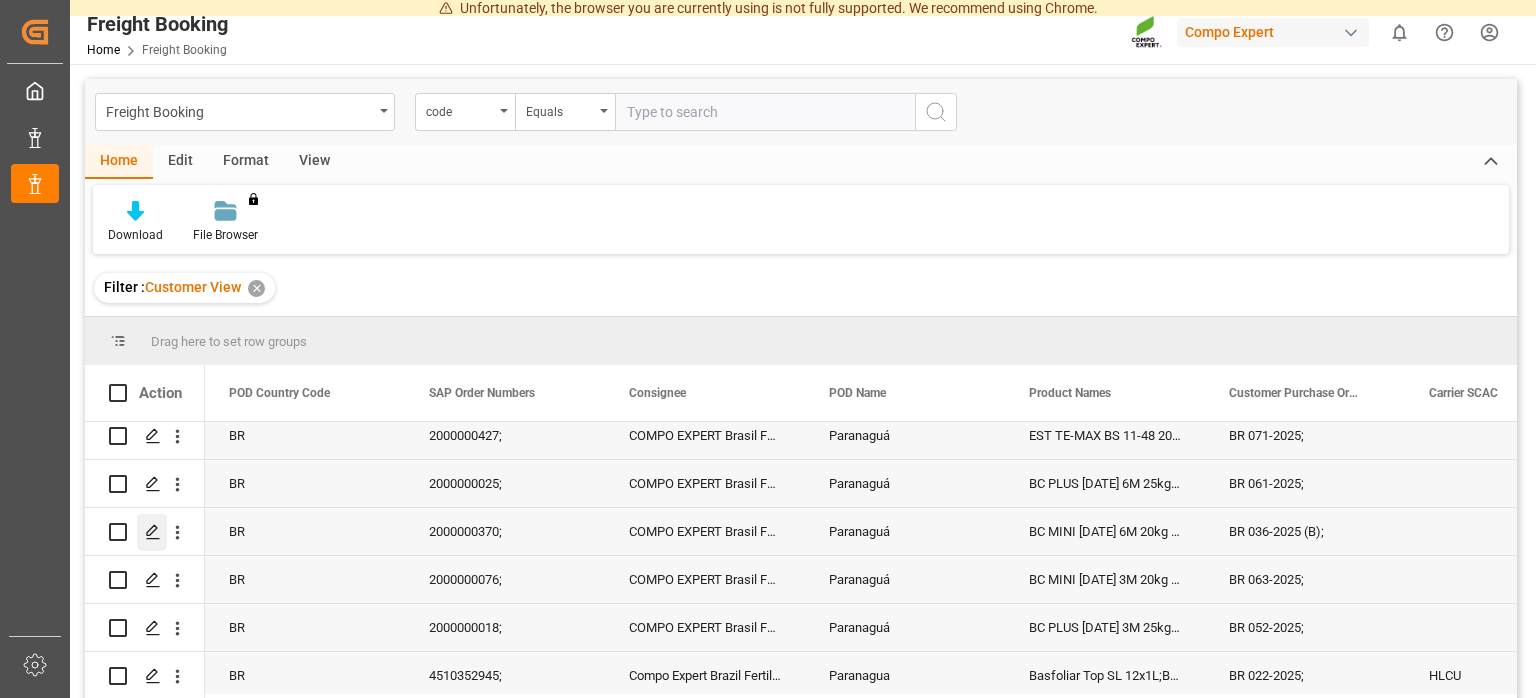 click 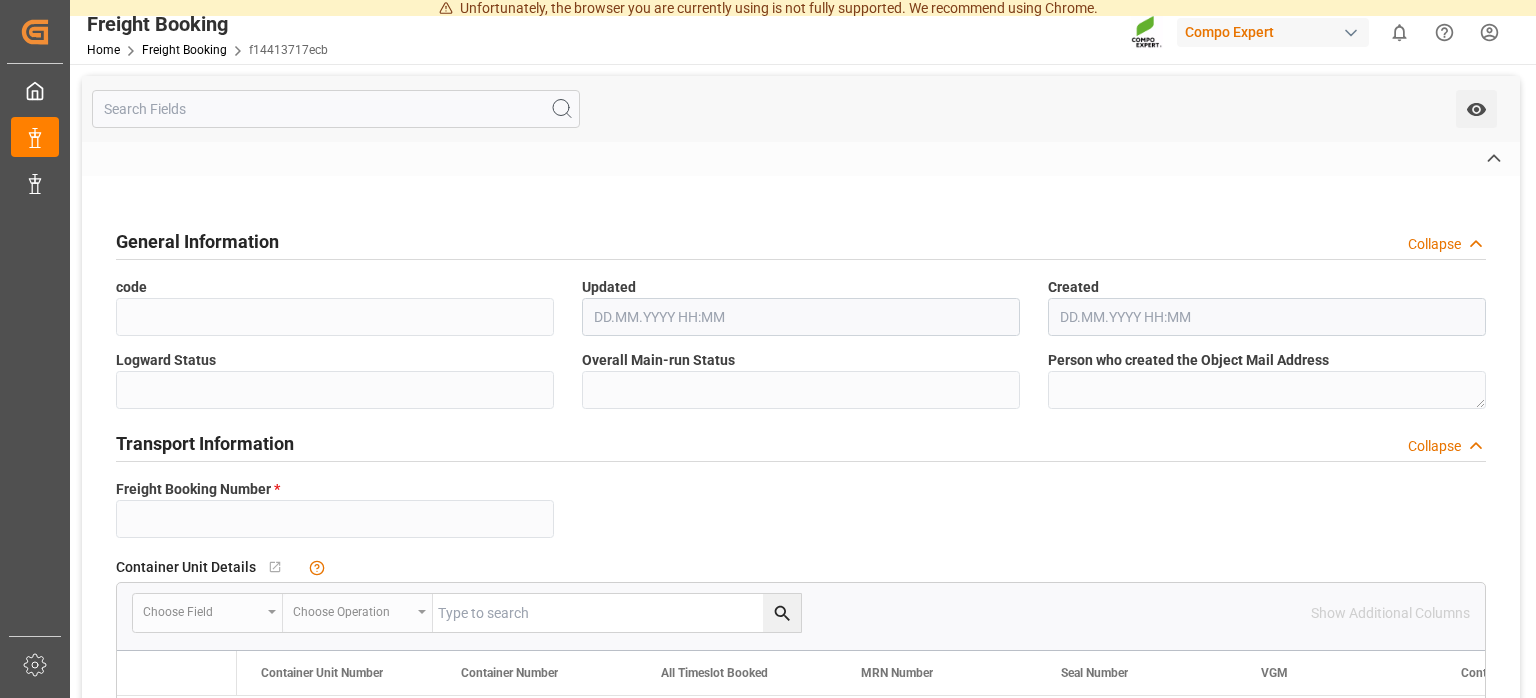 type on "6200000168" 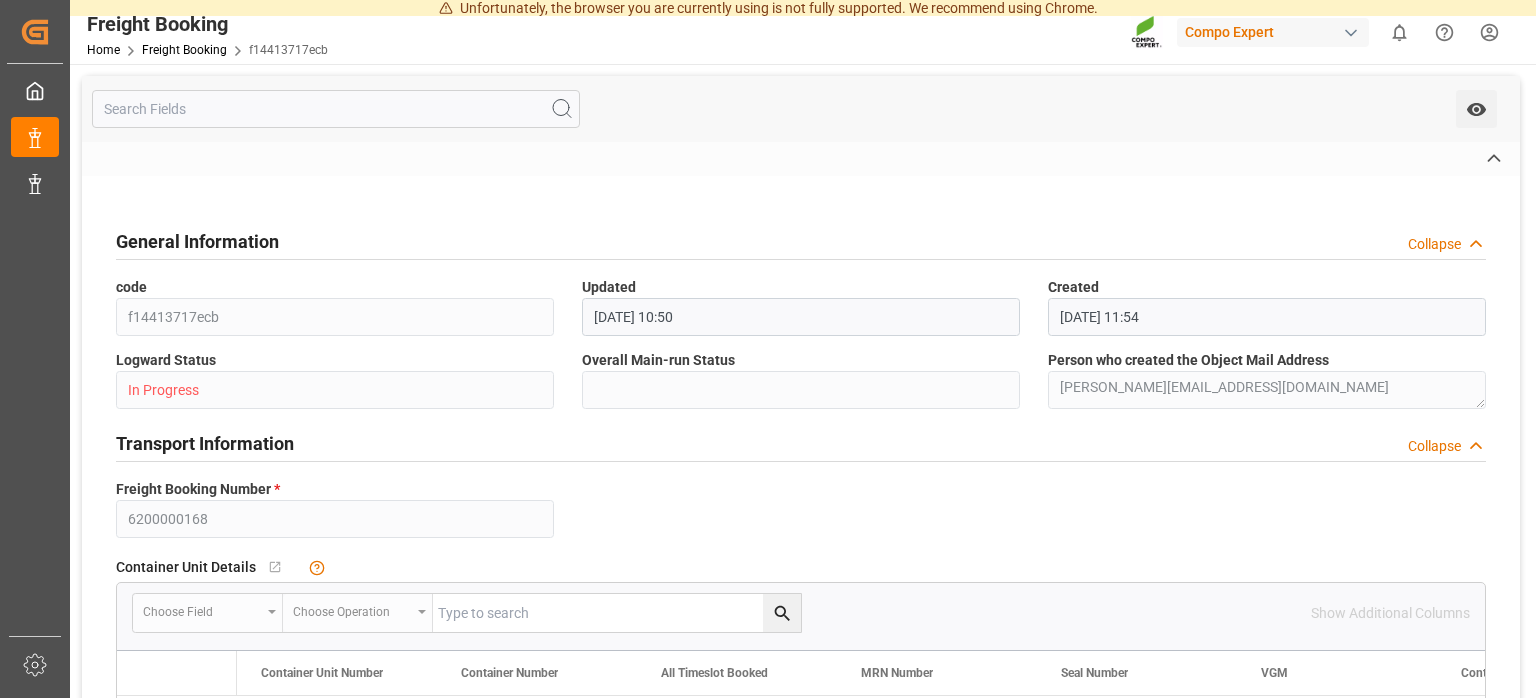 type on "SP_EWM" 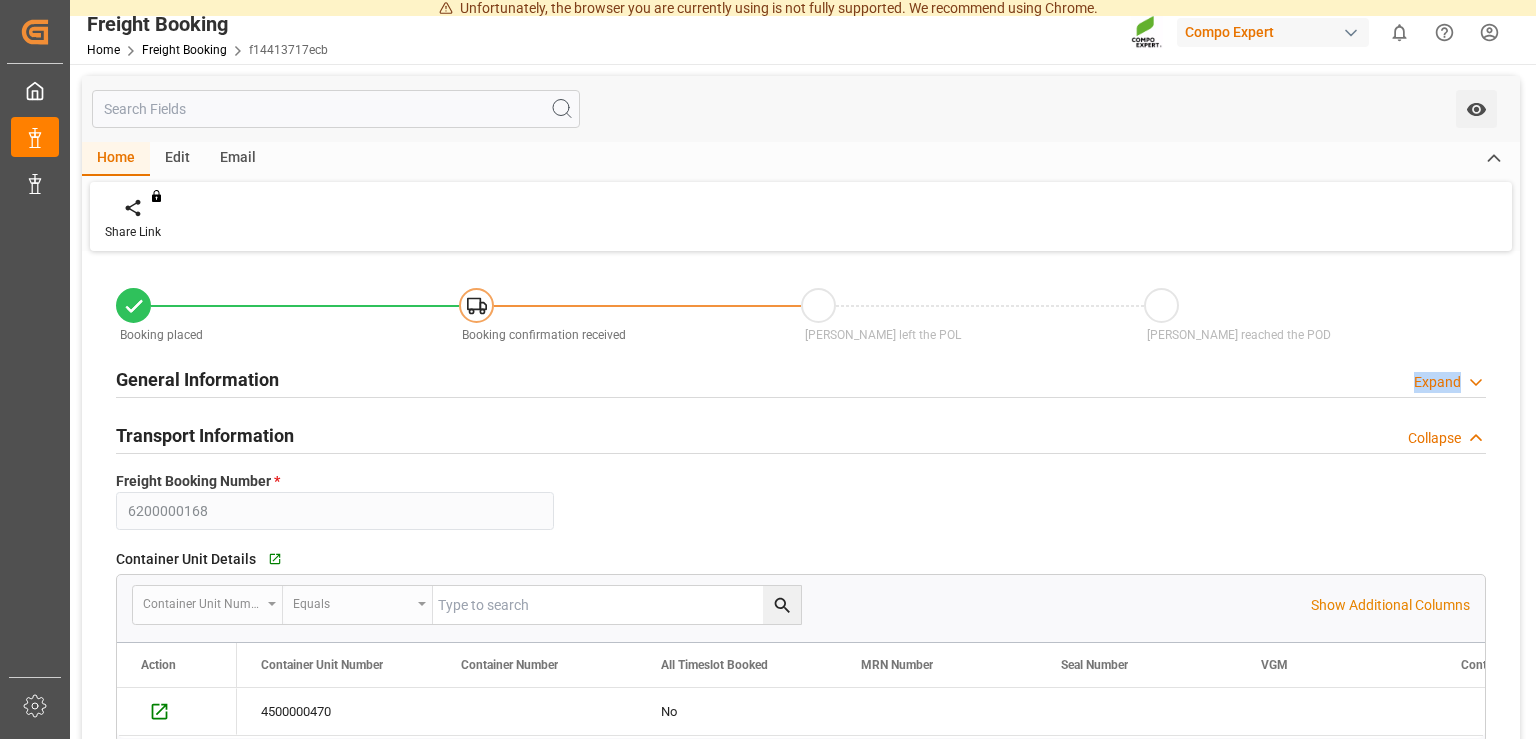drag, startPoint x: 963, startPoint y: 499, endPoint x: 958, endPoint y: 388, distance: 111.11256 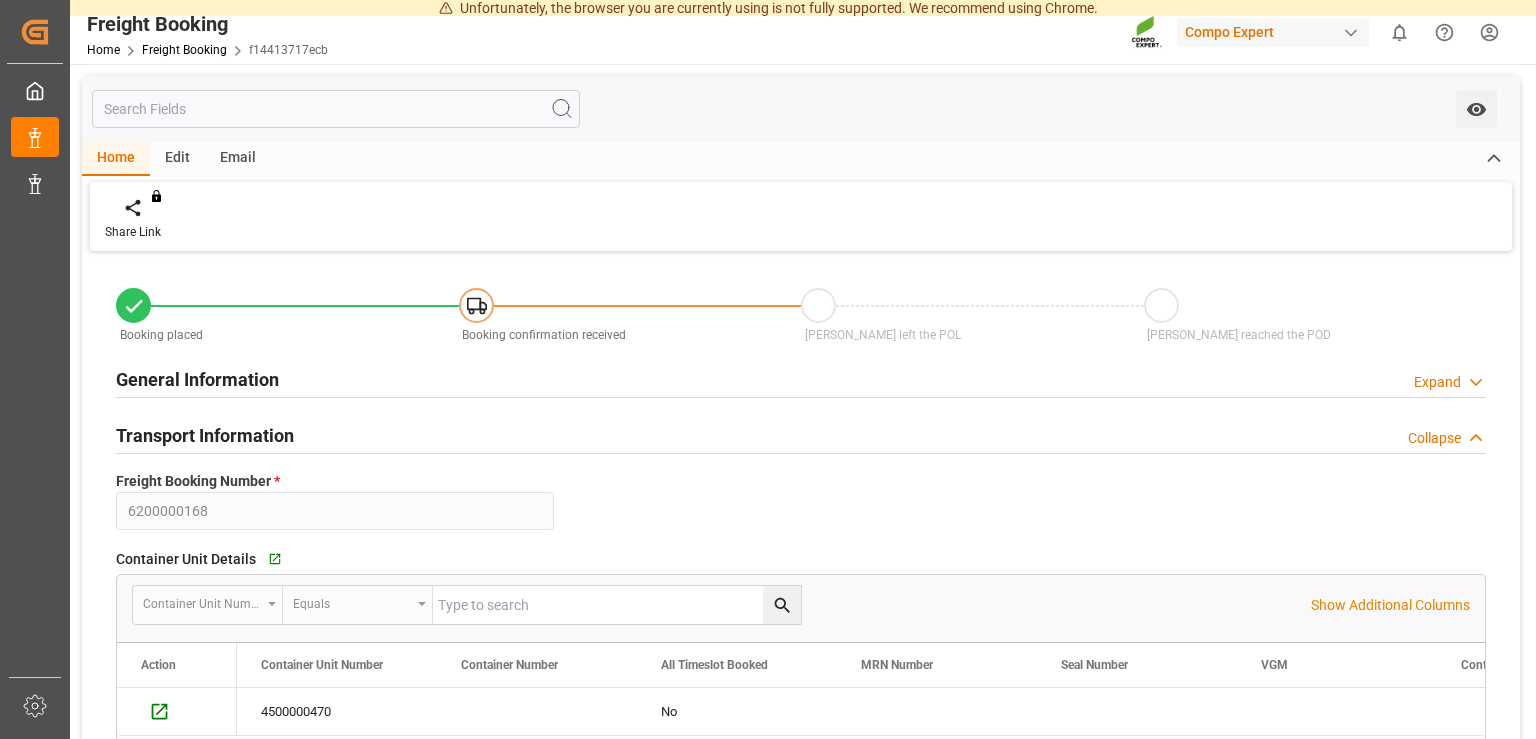 click on "Container Unit Details   Go to Container Unit Grid" at bounding box center (801, 559) 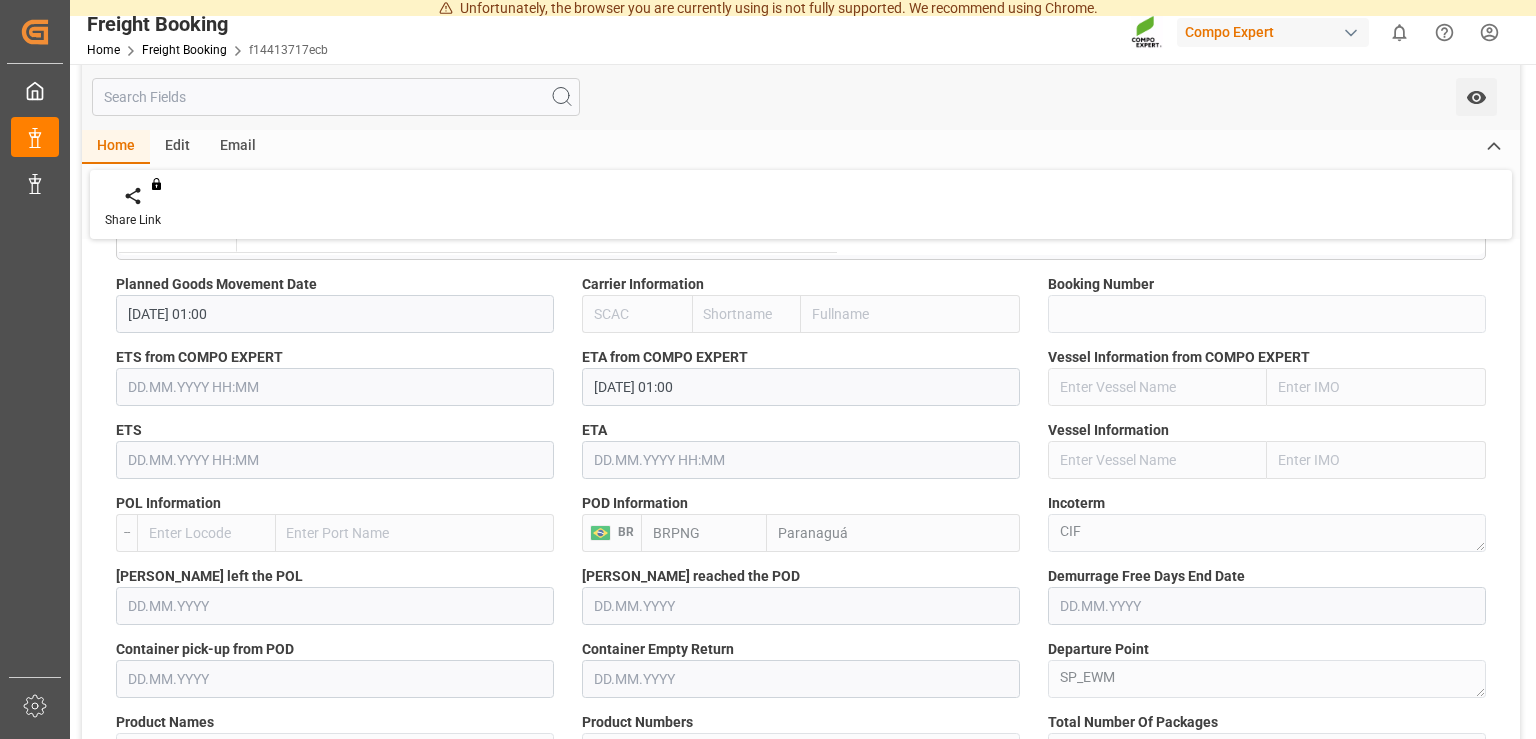 scroll, scrollTop: 1058, scrollLeft: 0, axis: vertical 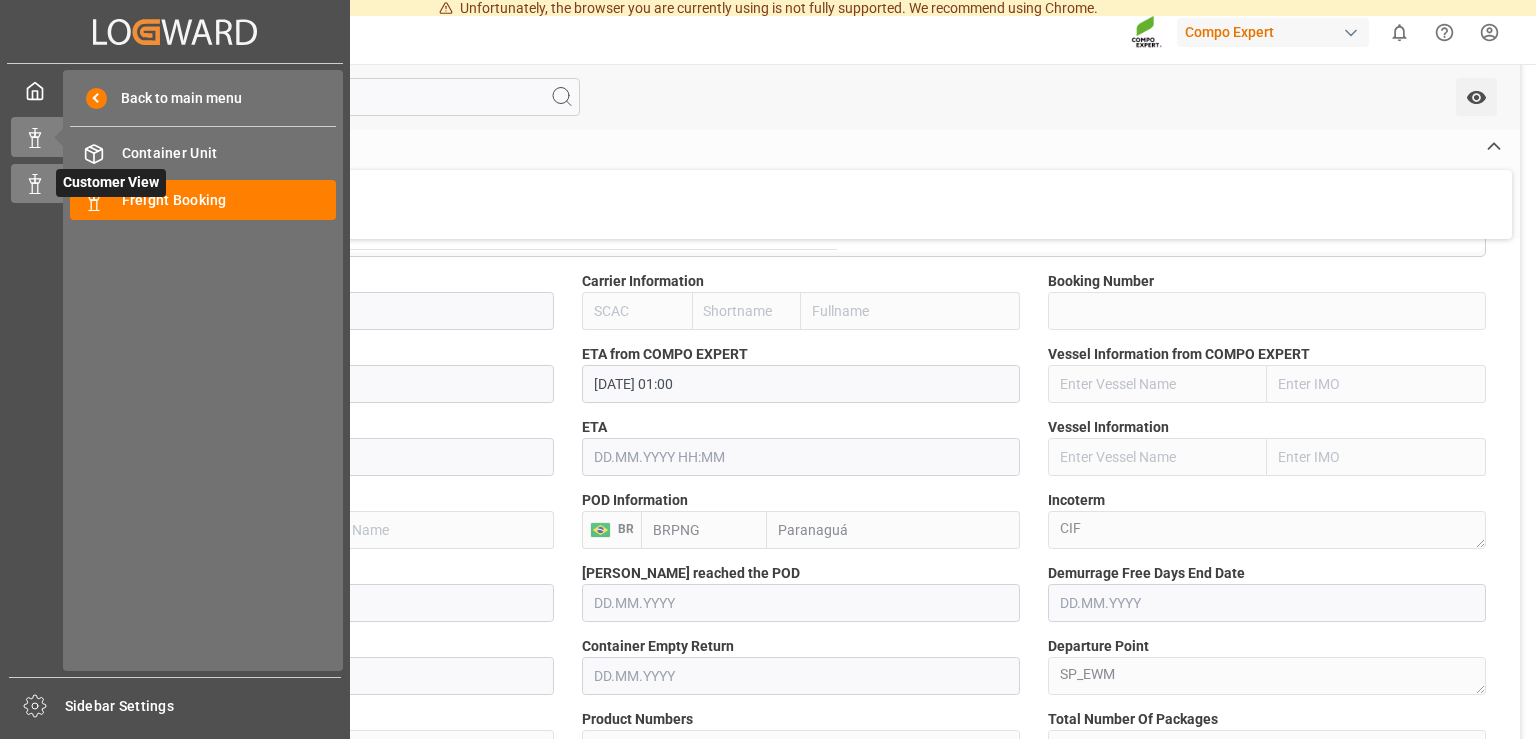 click 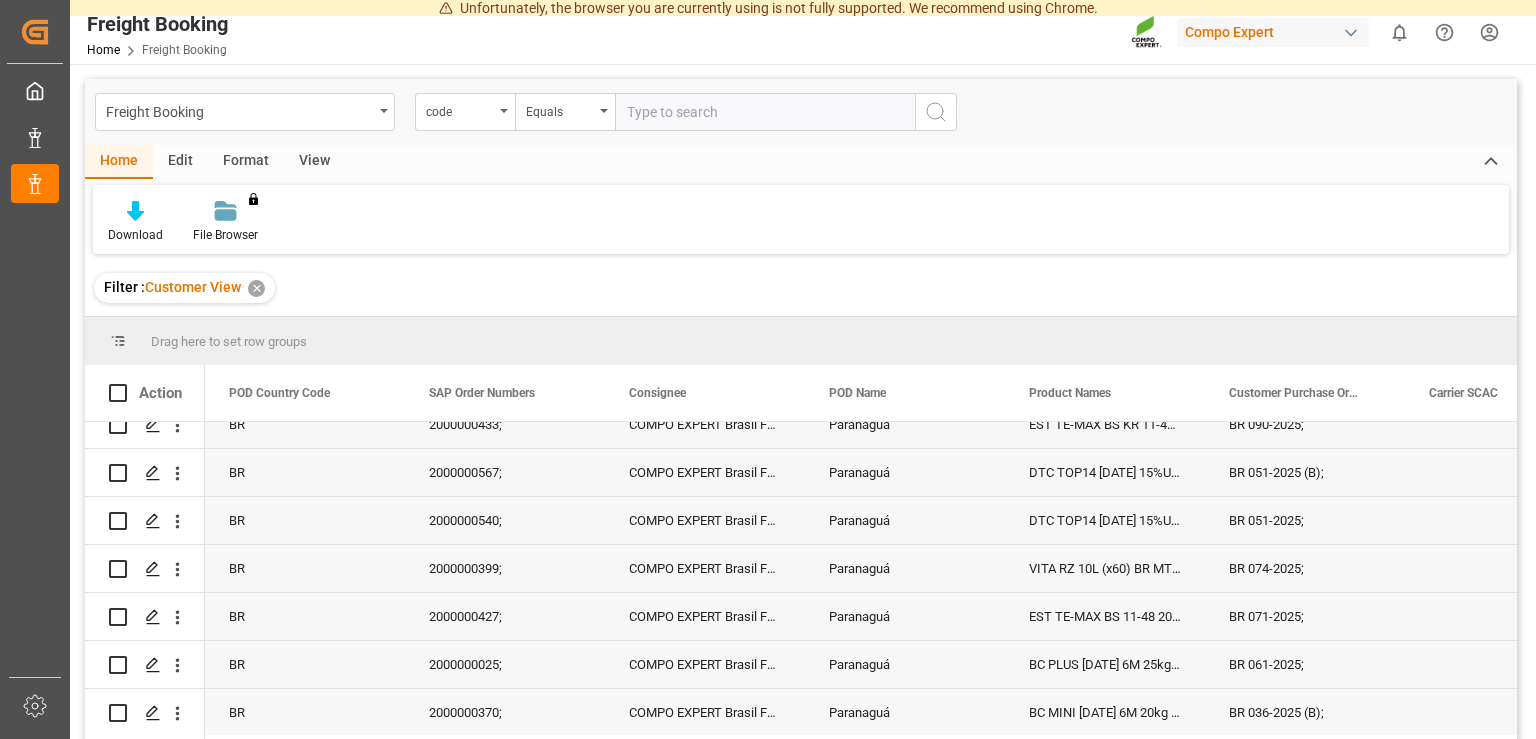 scroll, scrollTop: 552, scrollLeft: 0, axis: vertical 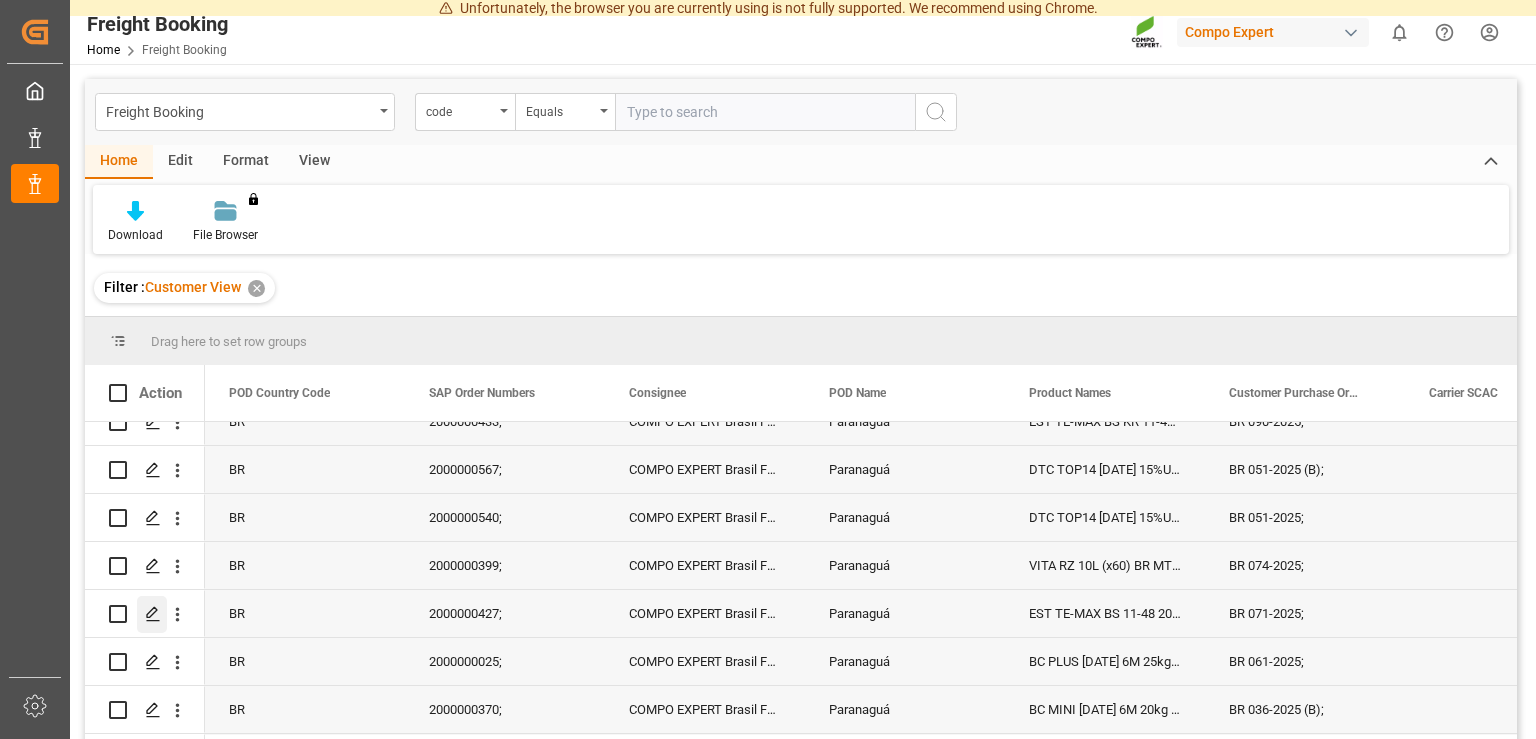 click 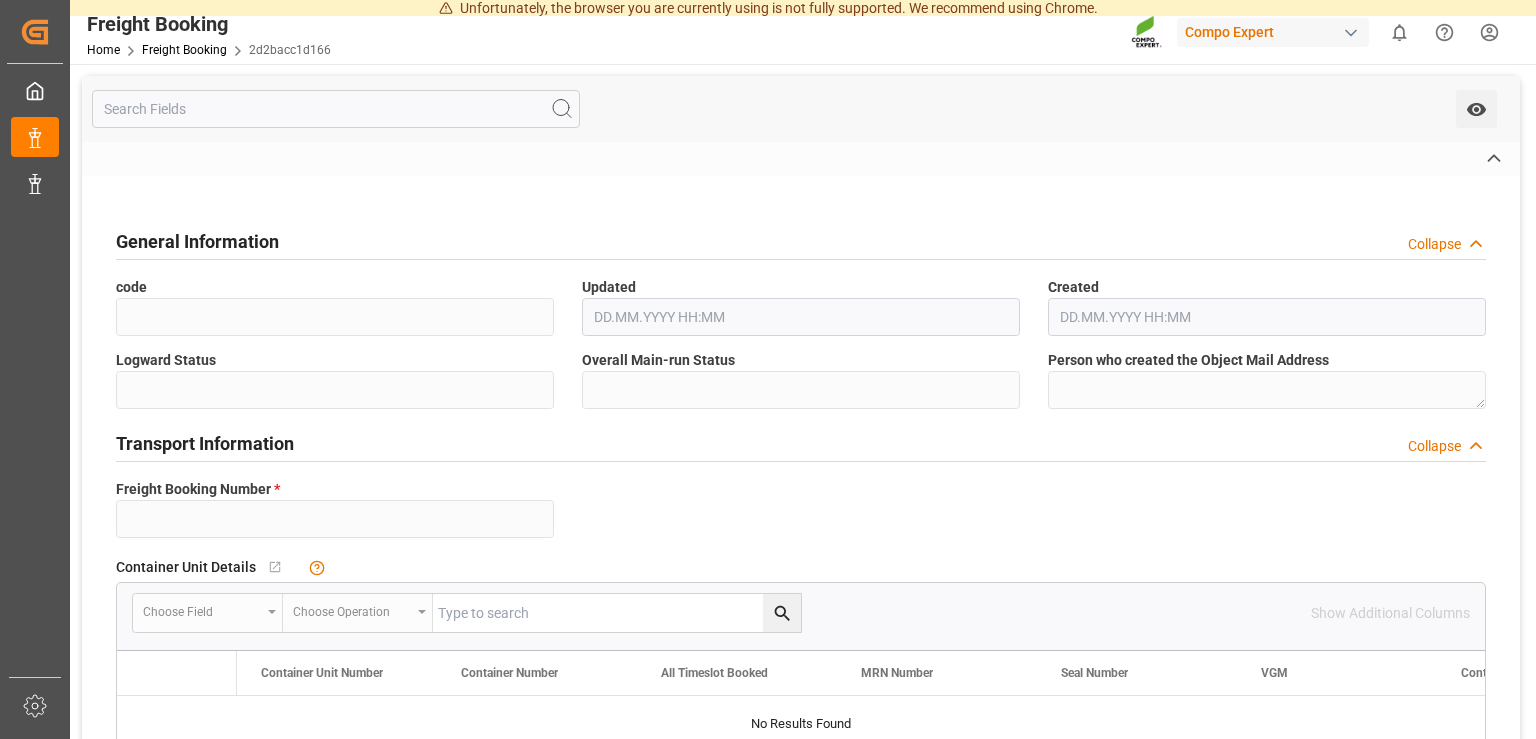 type on "6200000252" 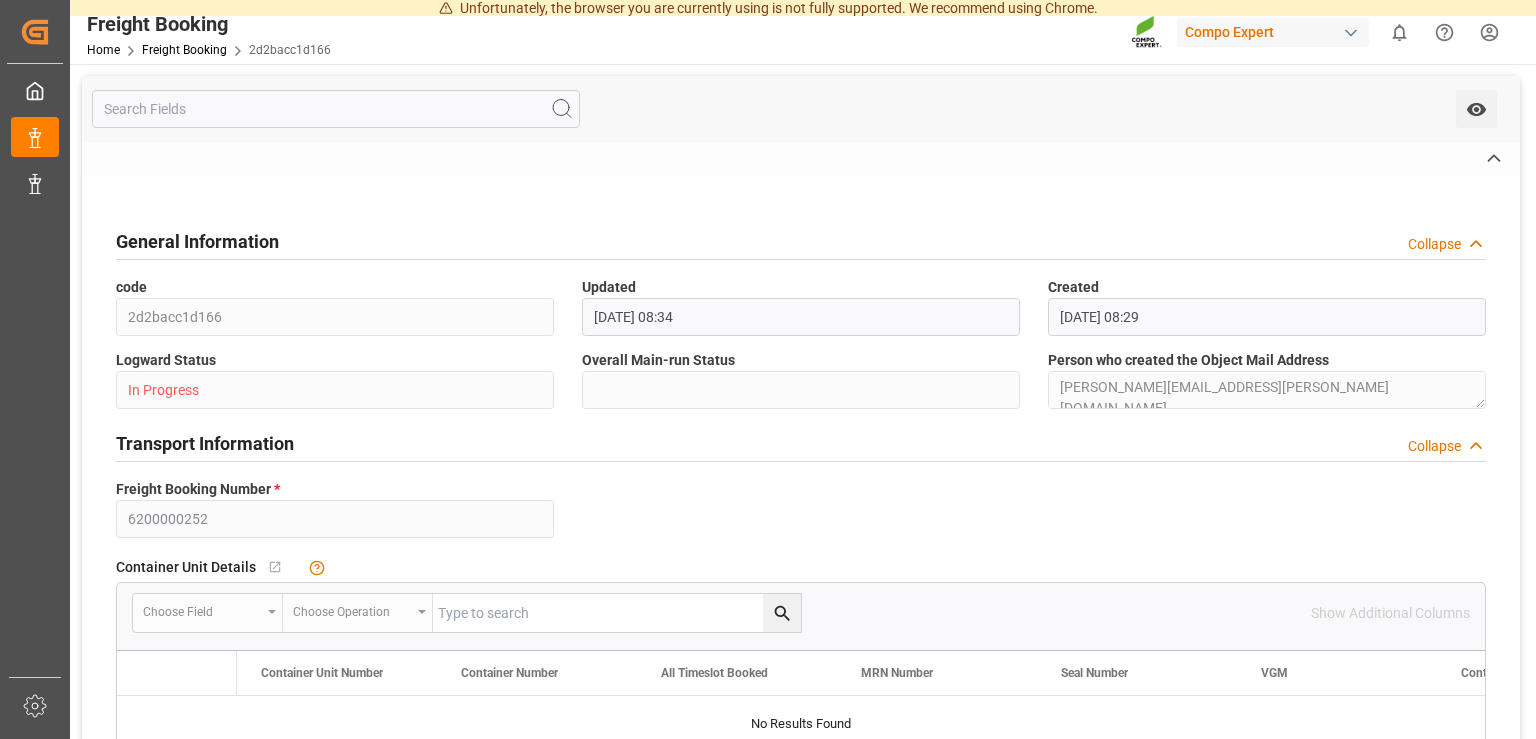 type on "CIF" 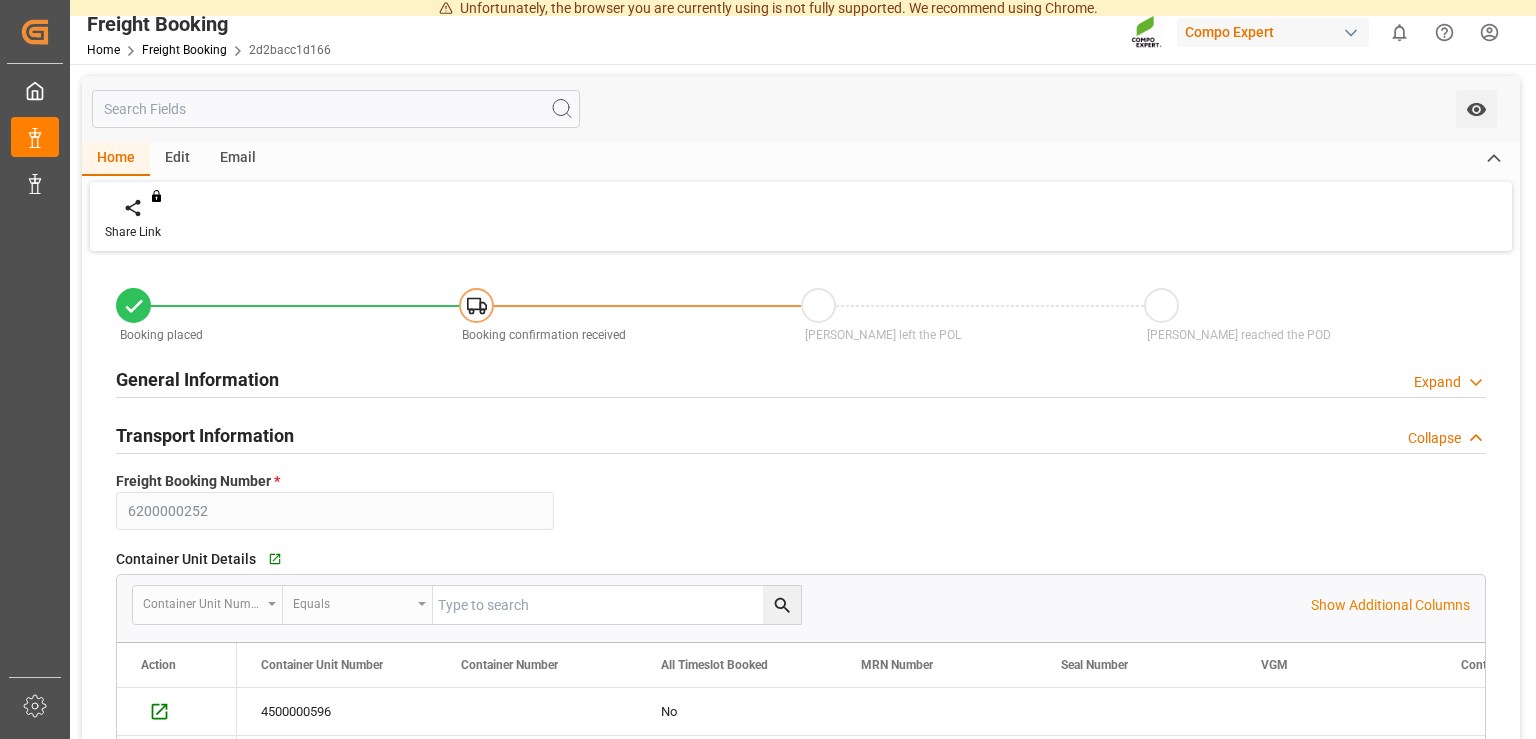 click on "General Information Expand" at bounding box center (801, 378) 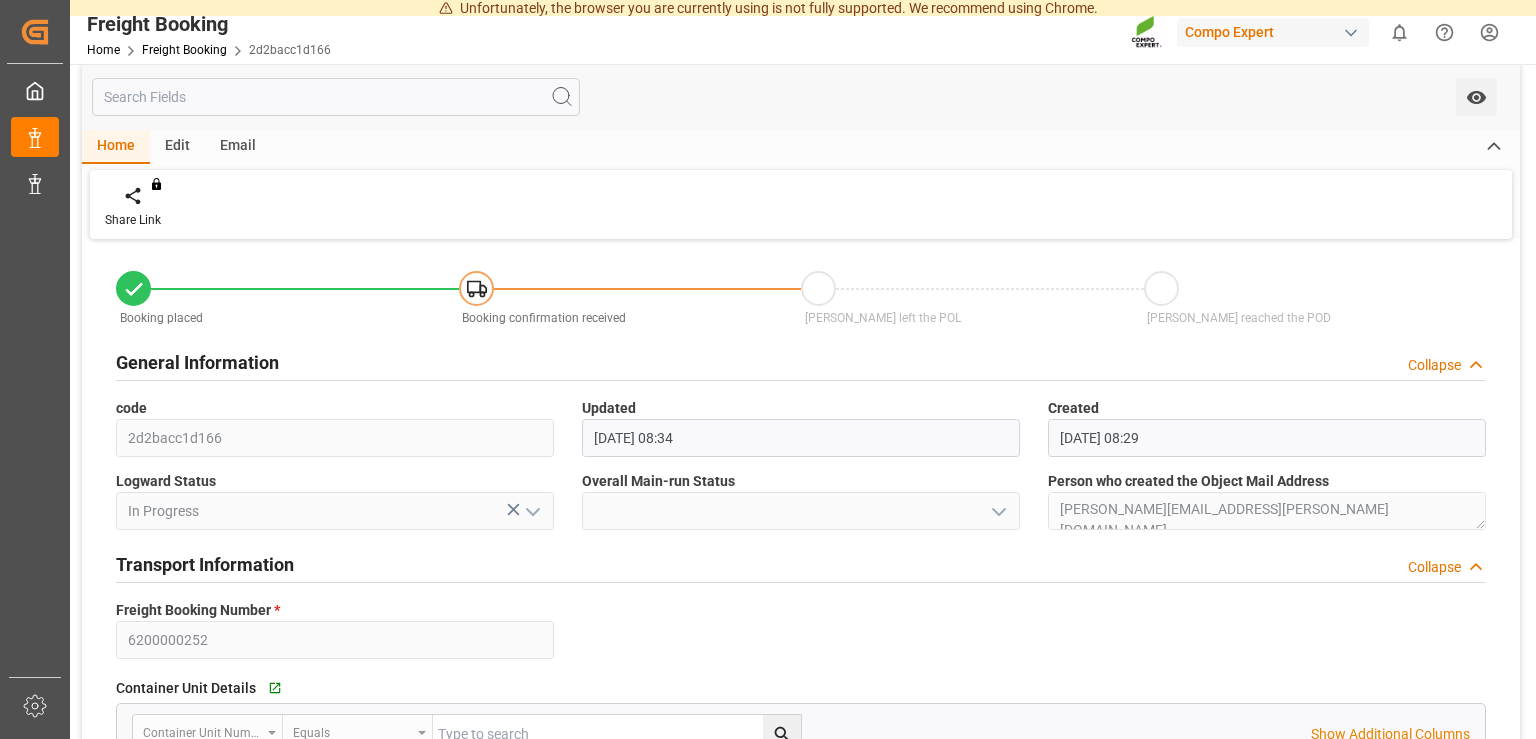 scroll, scrollTop: 0, scrollLeft: 0, axis: both 